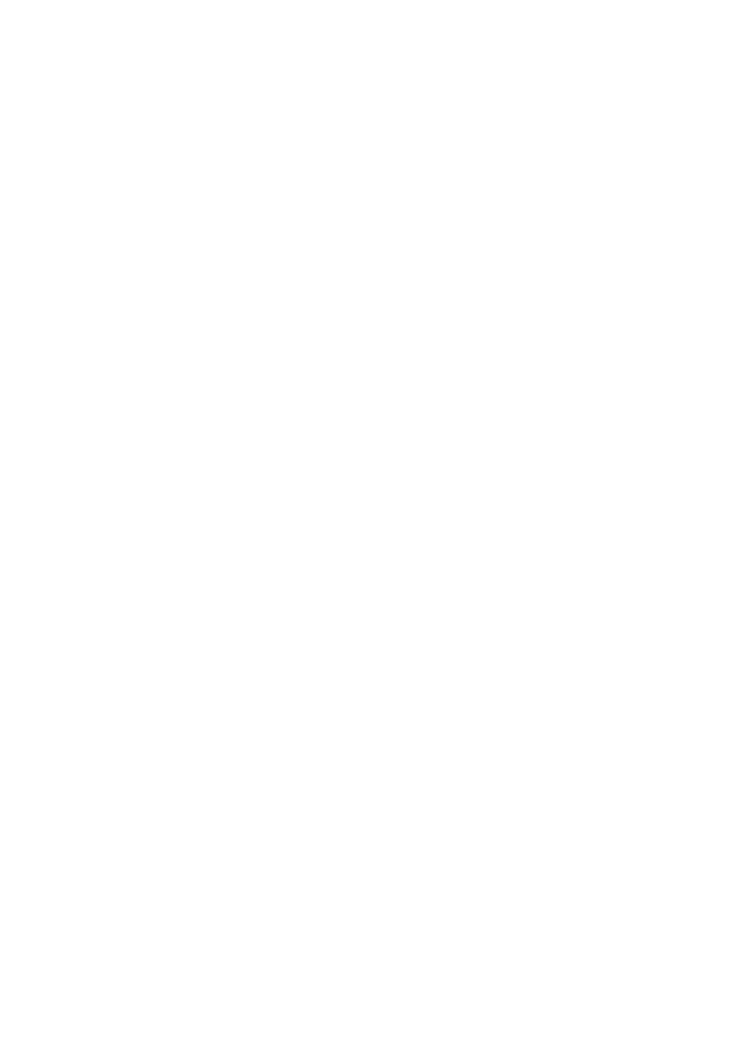 scroll, scrollTop: 364, scrollLeft: 0, axis: vertical 